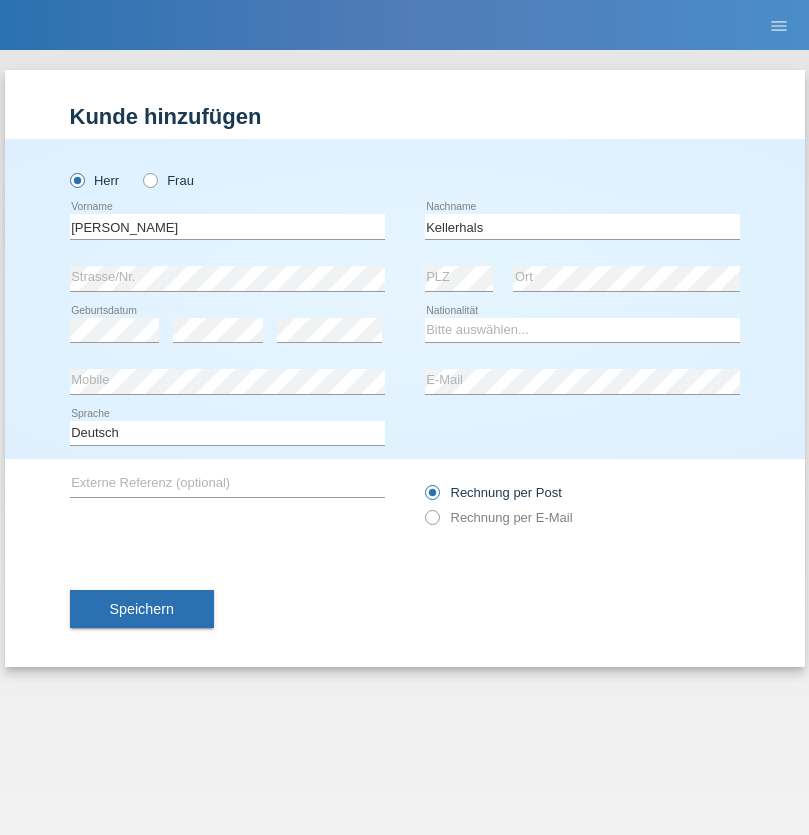scroll, scrollTop: 0, scrollLeft: 0, axis: both 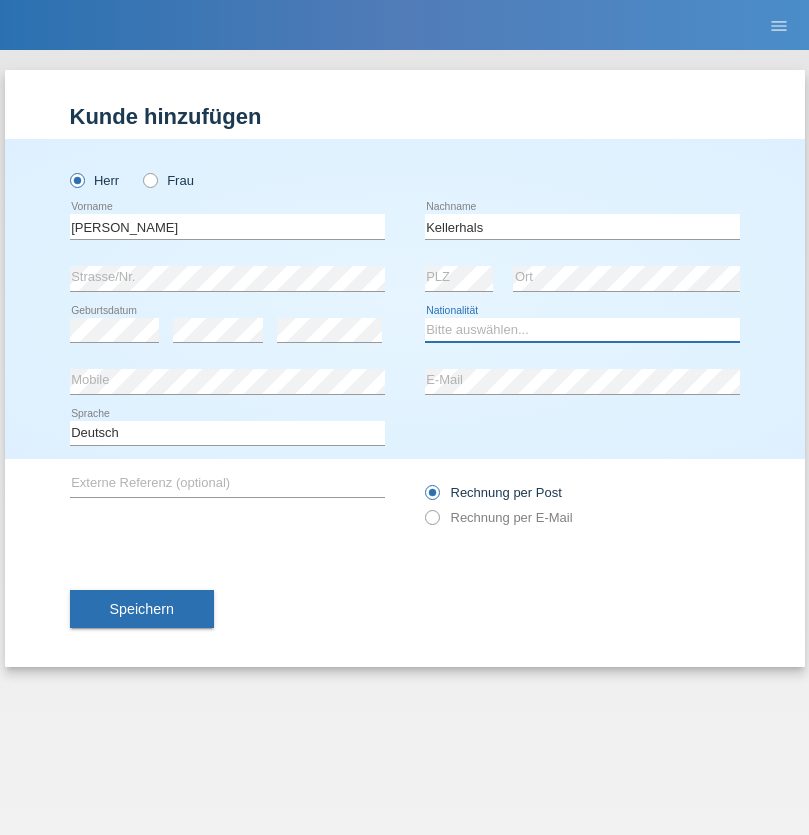 select on "CH" 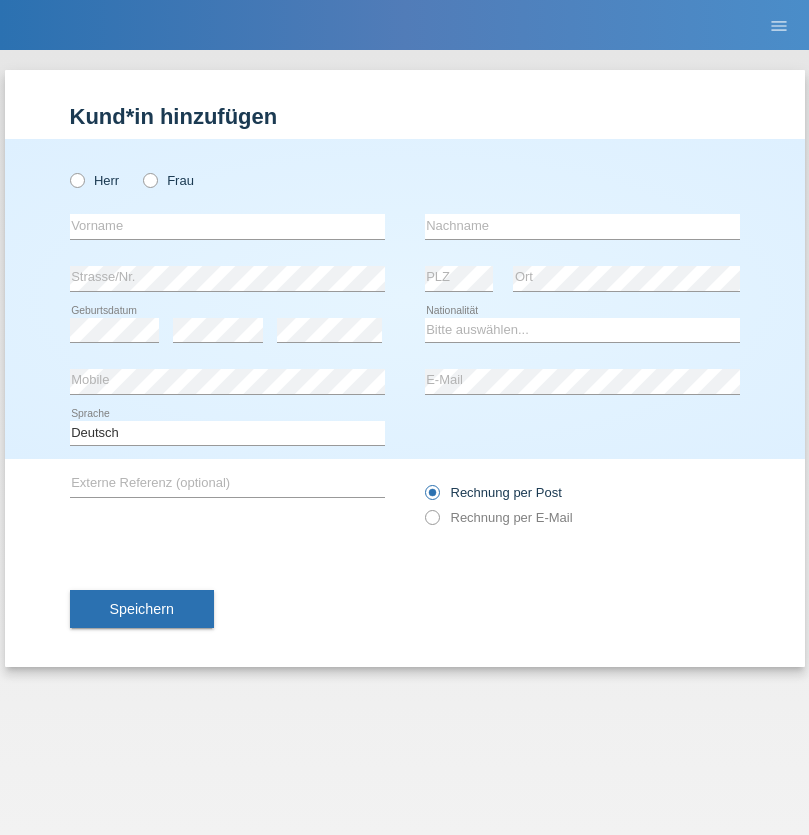 scroll, scrollTop: 0, scrollLeft: 0, axis: both 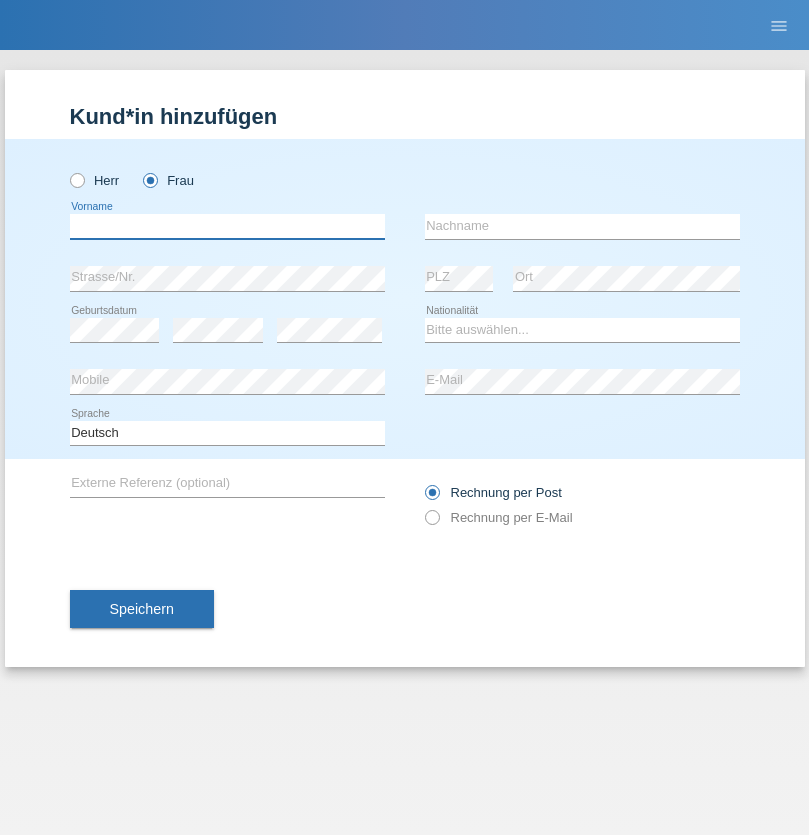 click at bounding box center [227, 226] 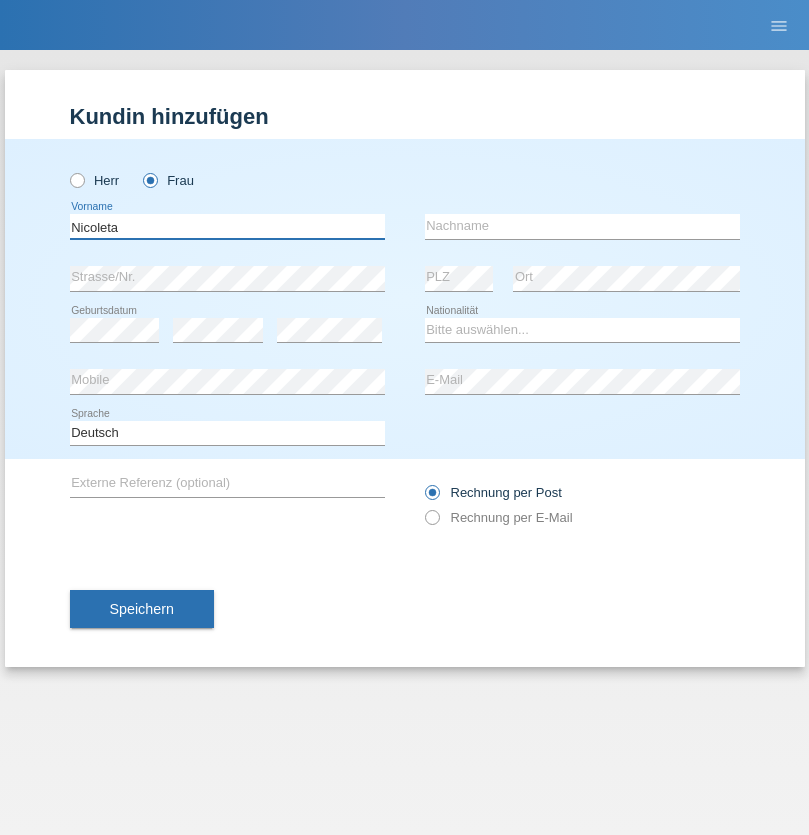 type on "Nicoleta" 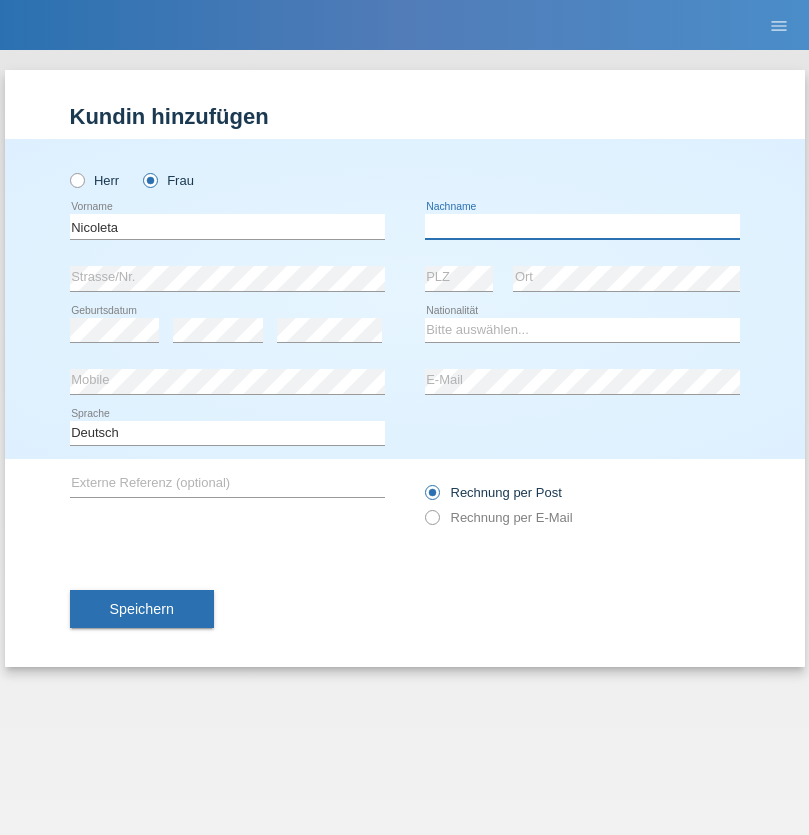 click at bounding box center [582, 226] 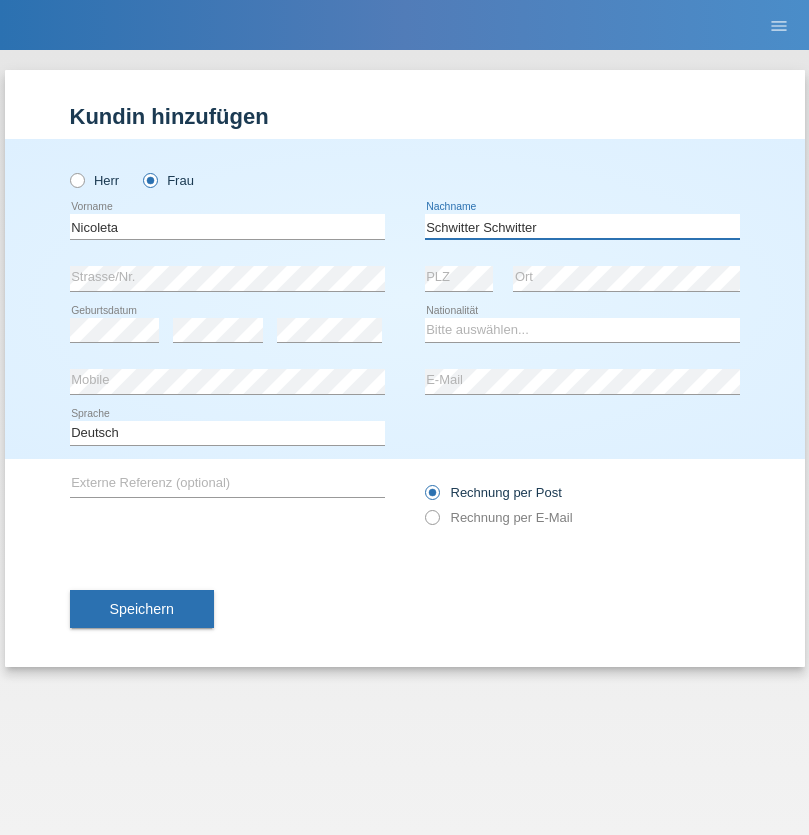 type on "Schwitter Schwitter" 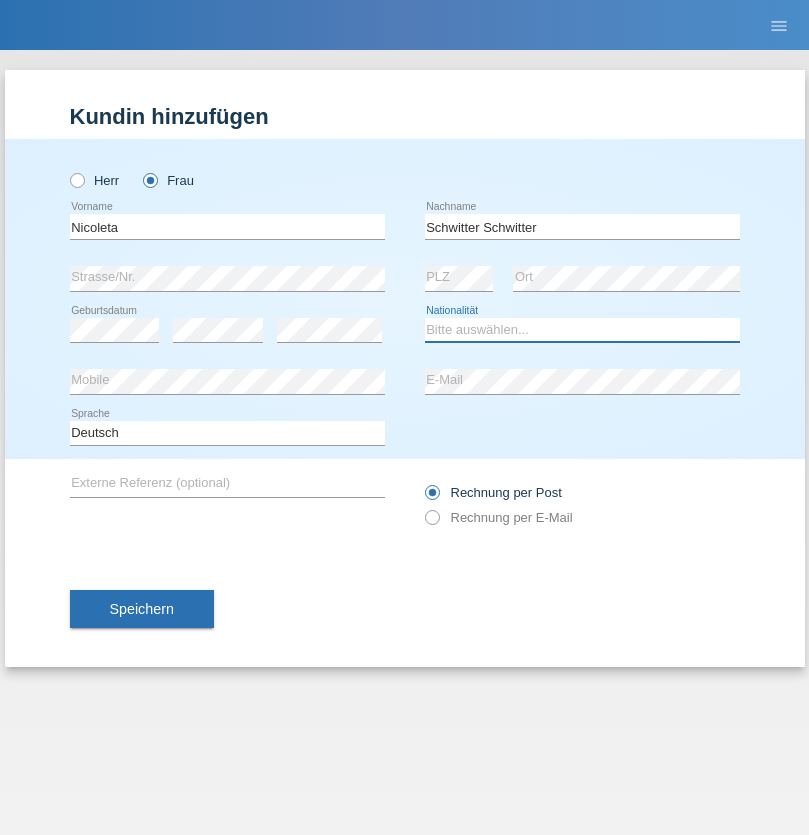 select on "OM" 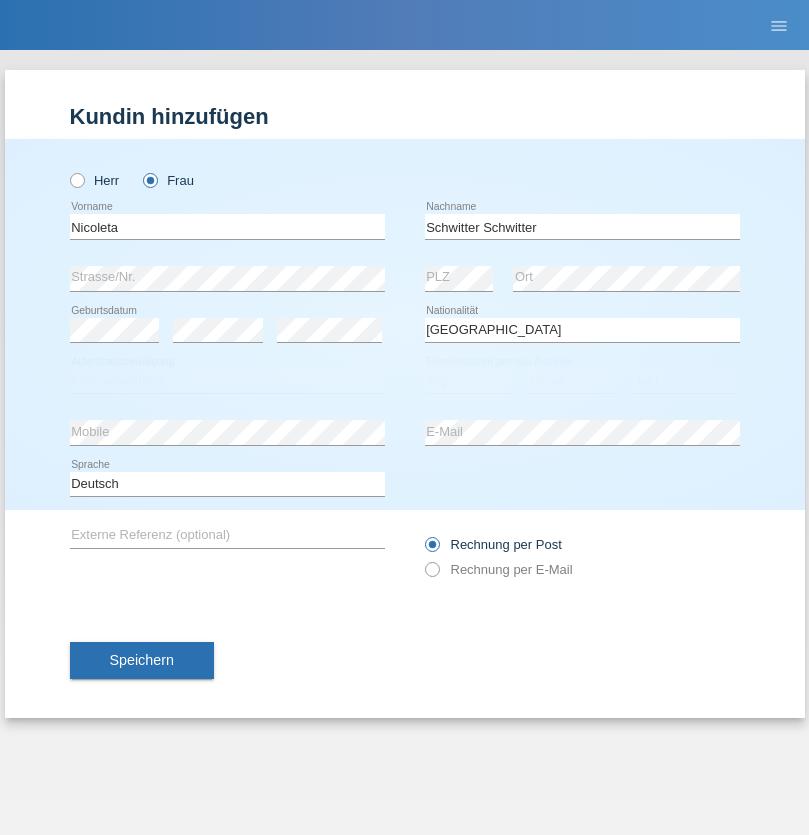 select on "C" 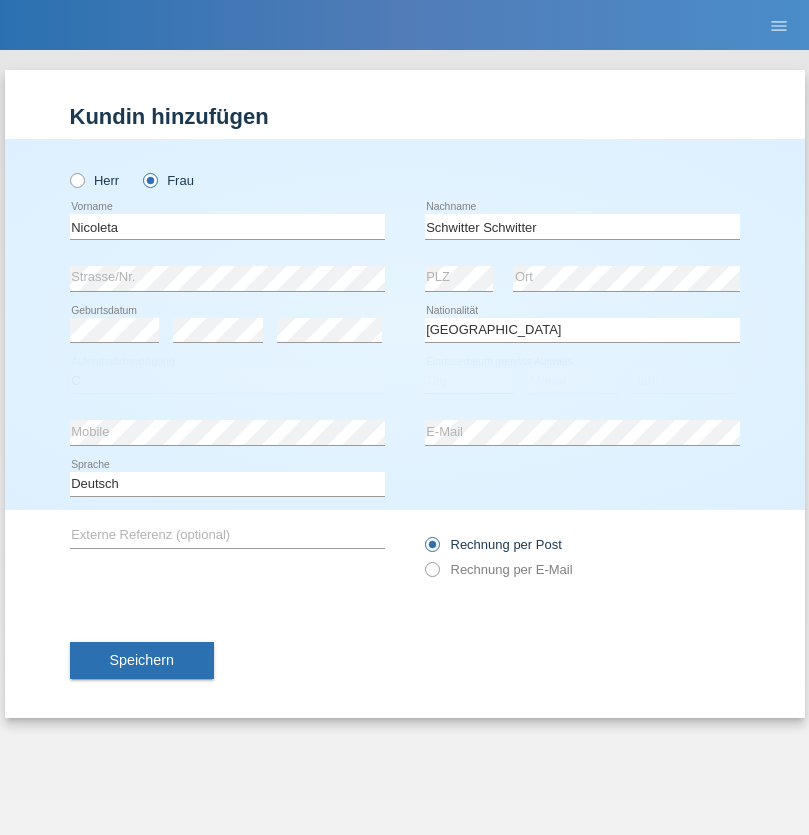 select on "16" 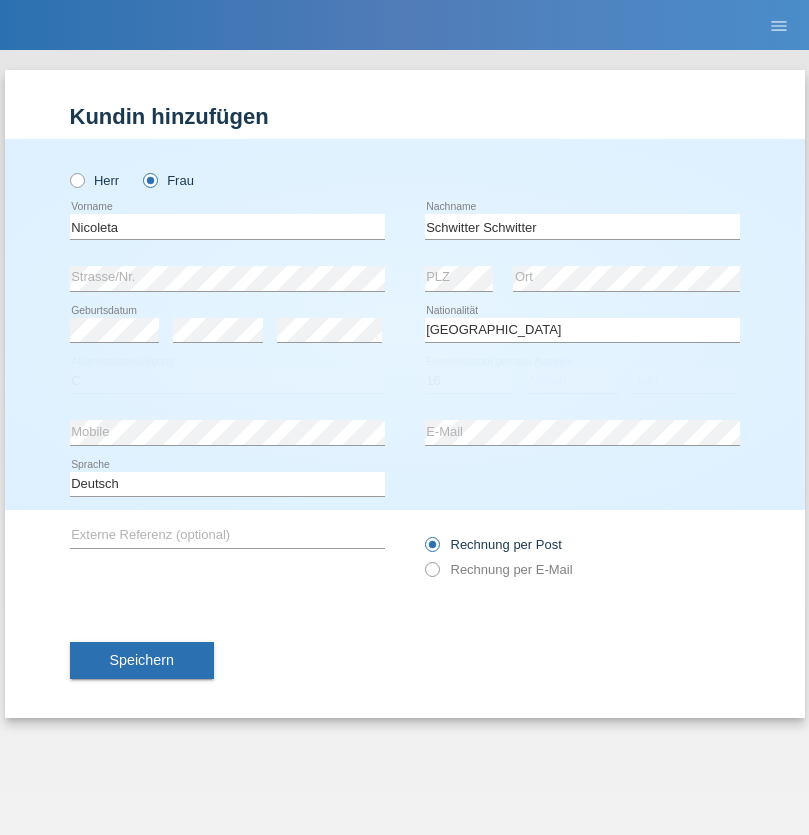 select on "07" 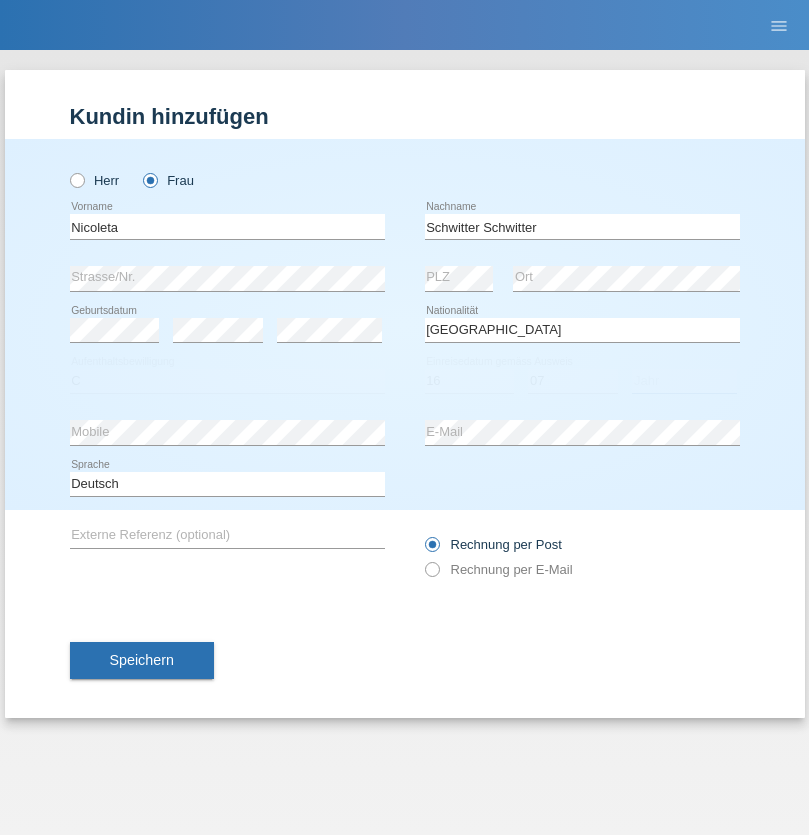 select on "2021" 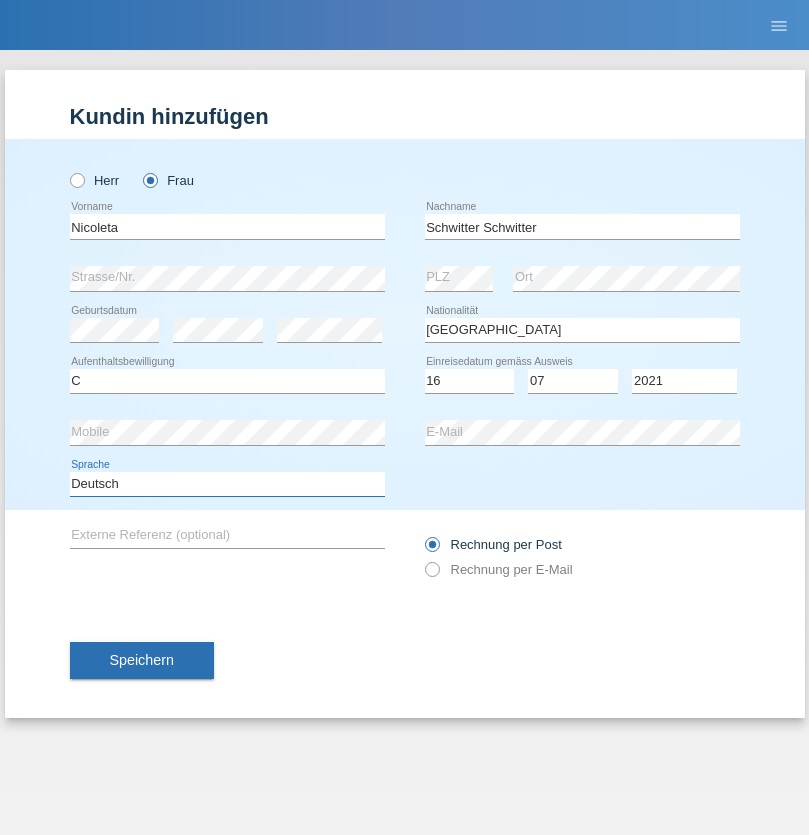 select on "en" 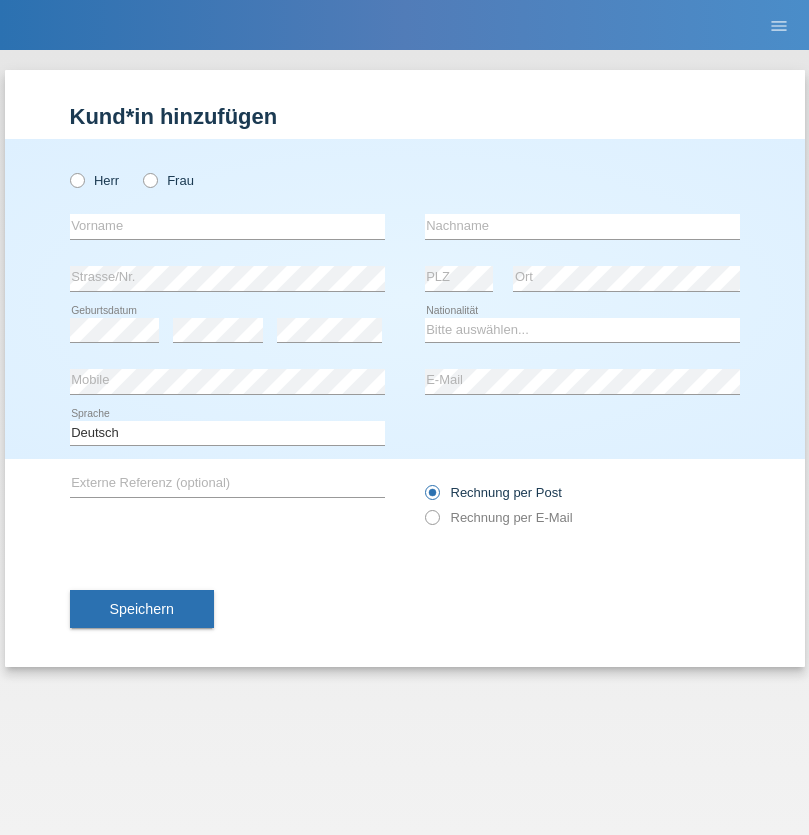 scroll, scrollTop: 0, scrollLeft: 0, axis: both 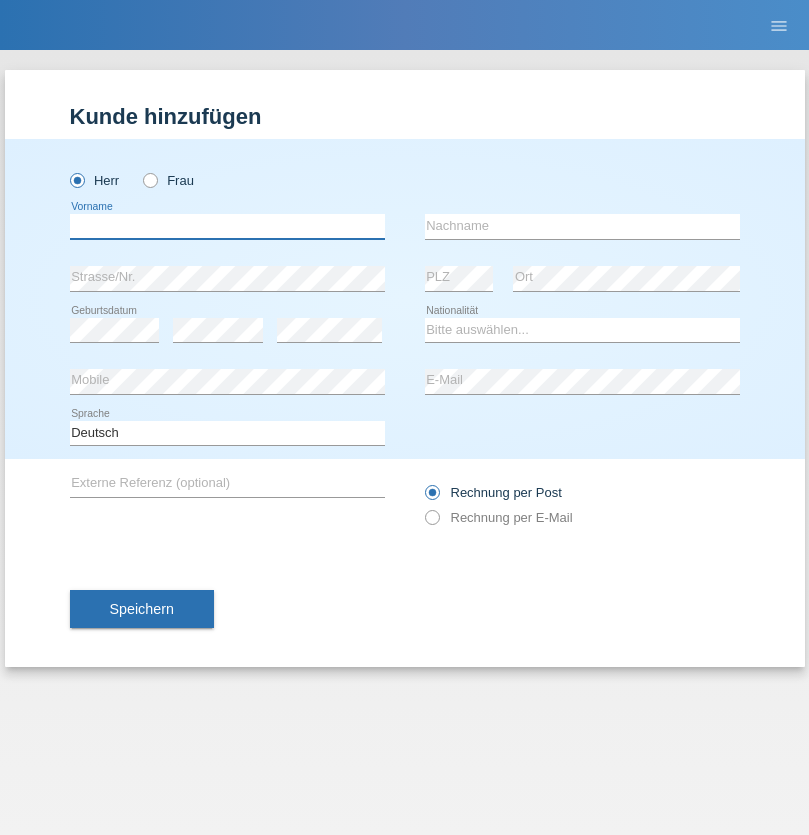 click at bounding box center (227, 226) 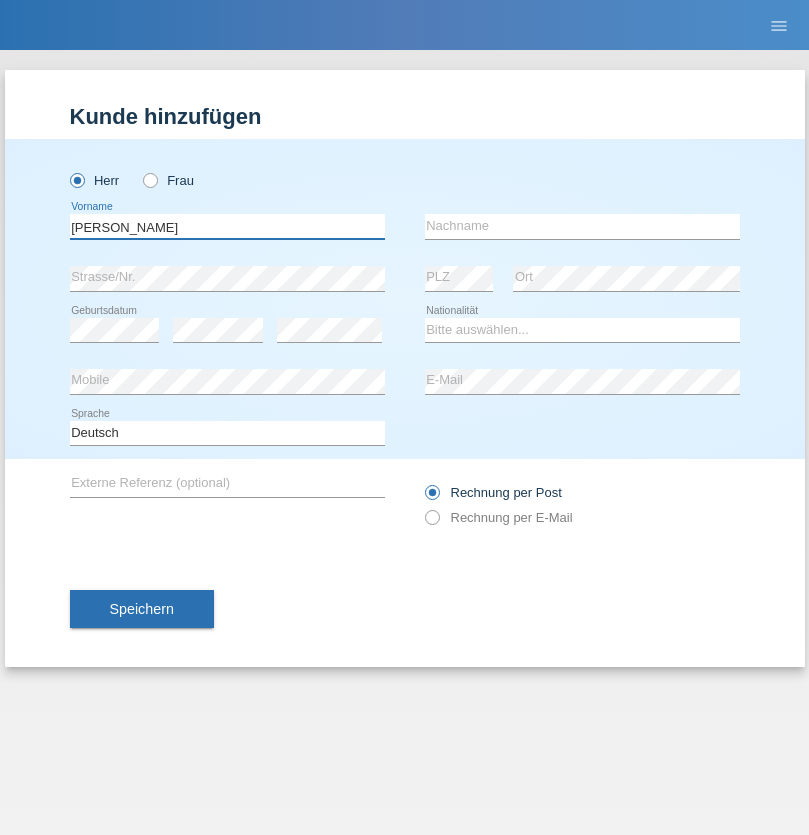 type on "[PERSON_NAME]" 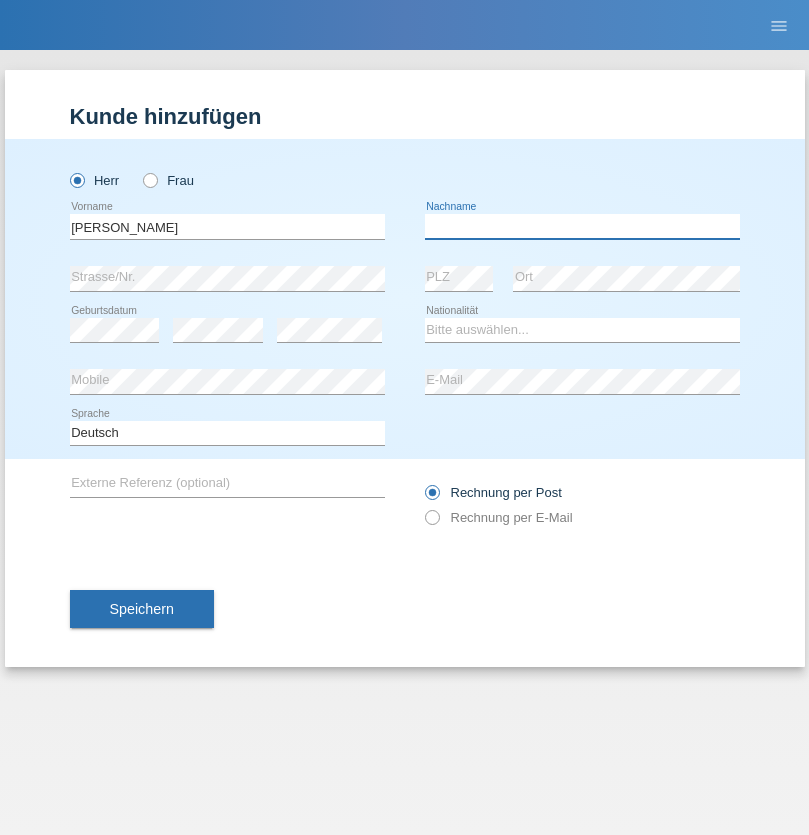 click at bounding box center (582, 226) 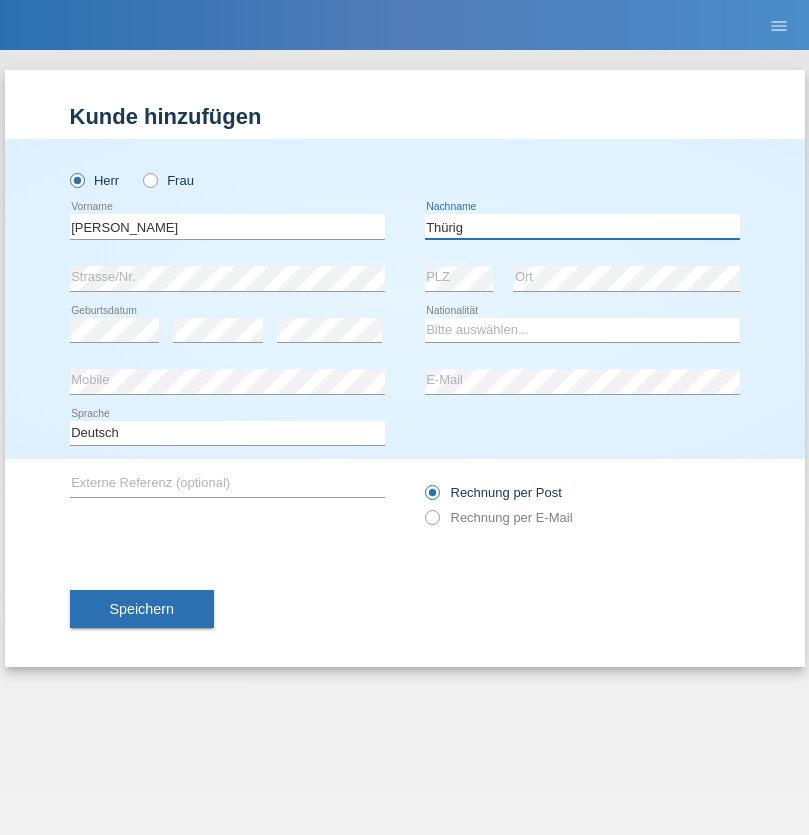 type on "Thürig" 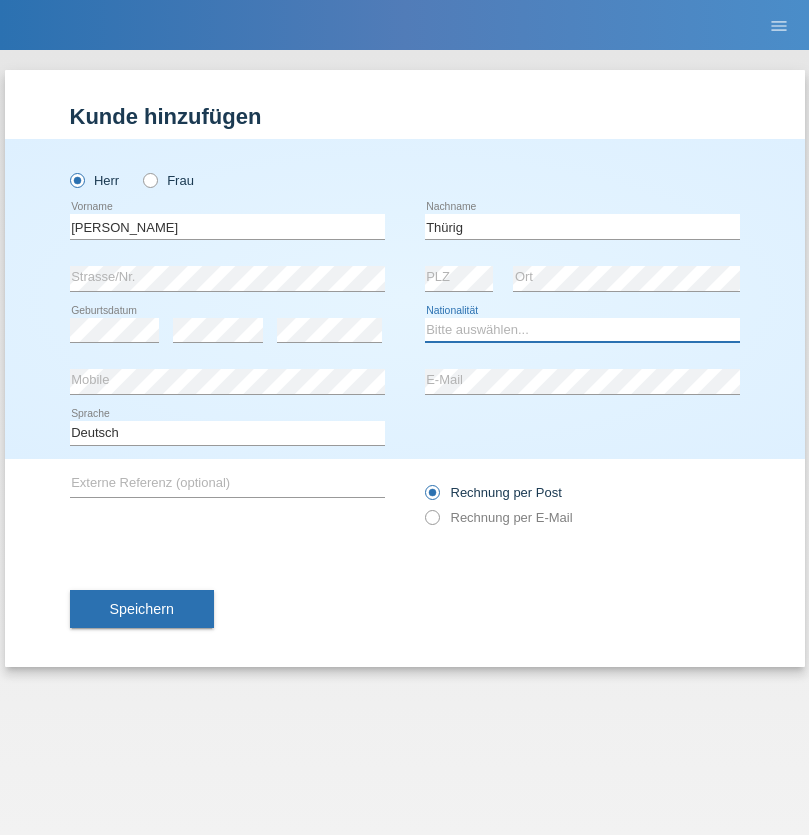 select on "CH" 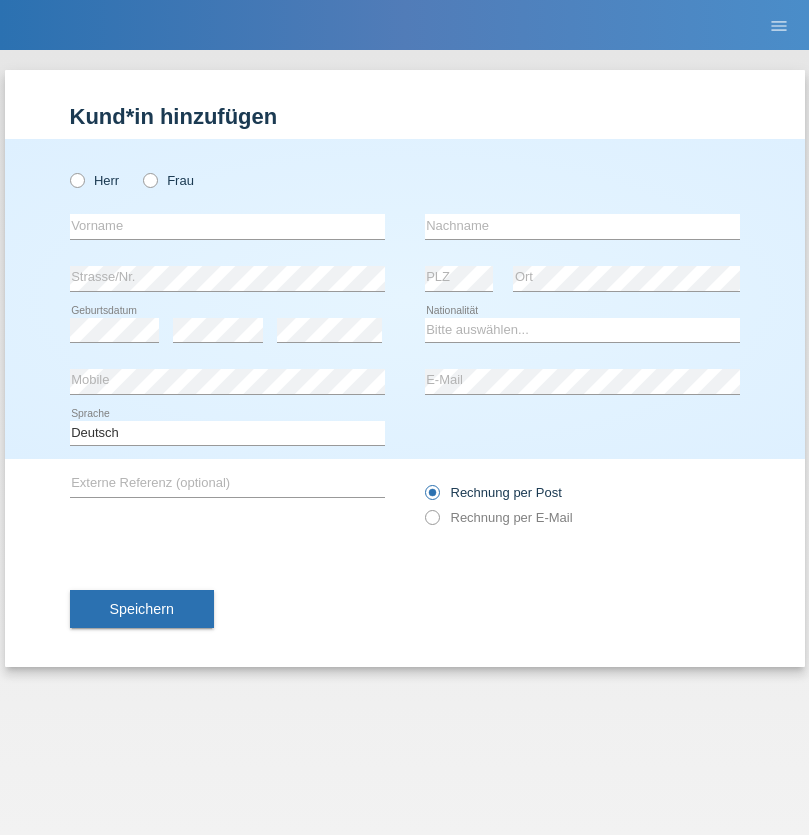 scroll, scrollTop: 0, scrollLeft: 0, axis: both 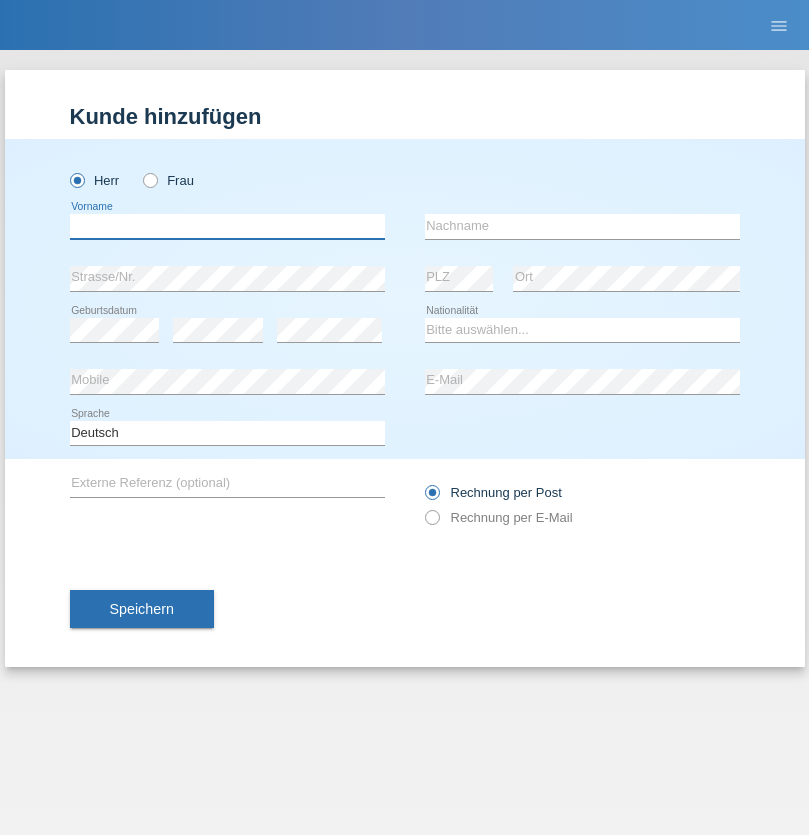 click at bounding box center (227, 226) 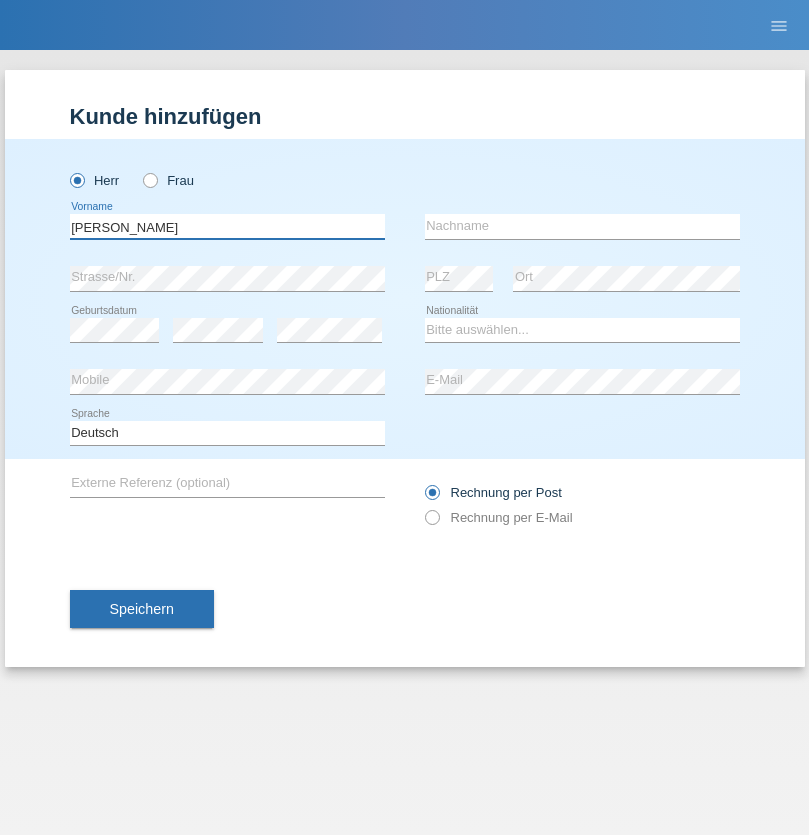 type on "Skay Milo" 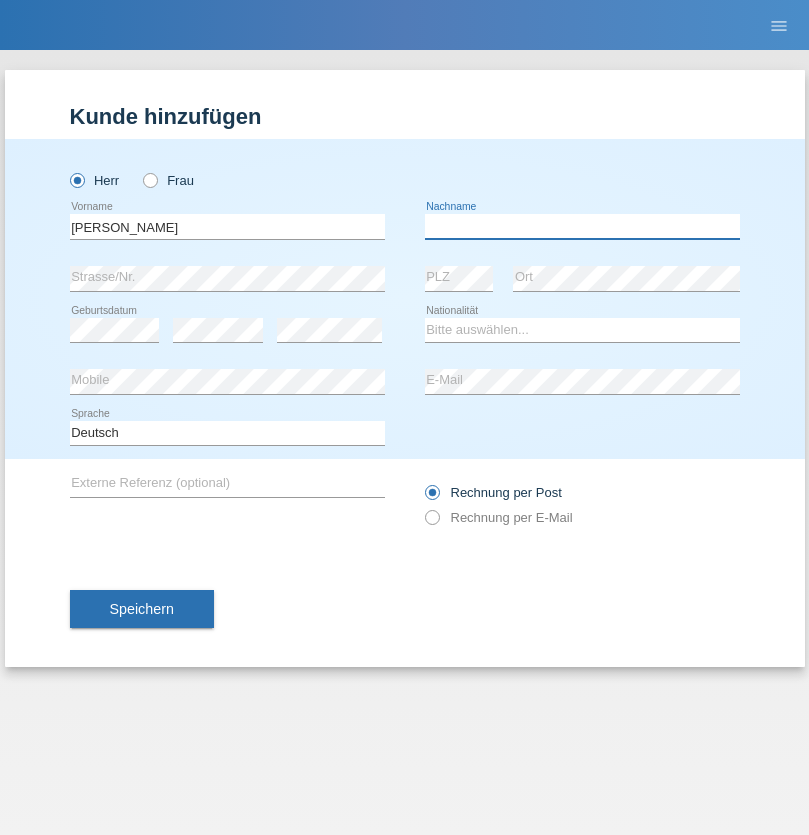 click at bounding box center [582, 226] 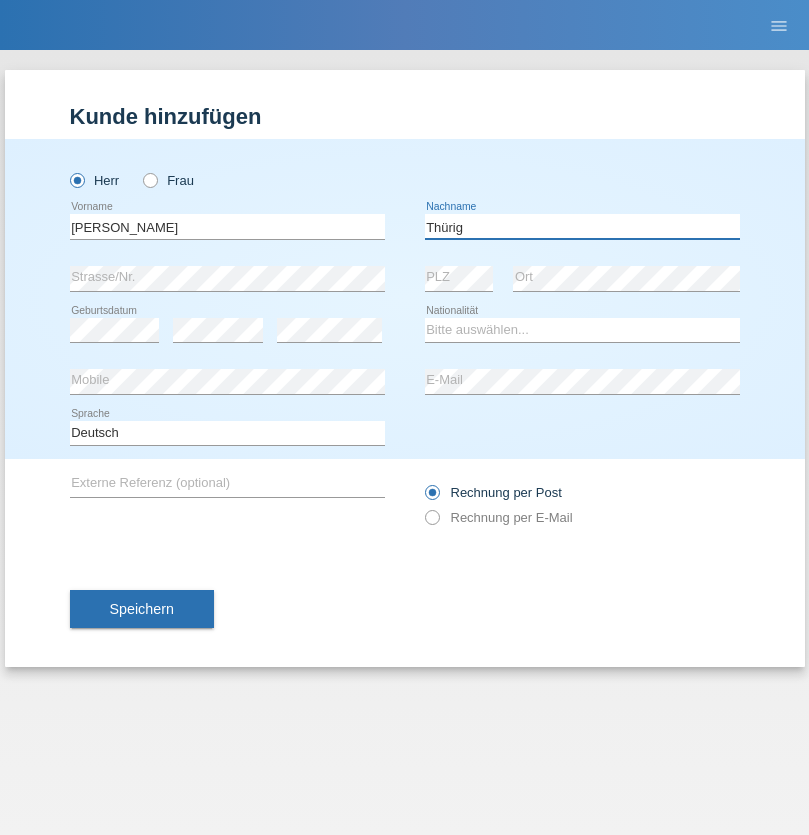type on "Thürig" 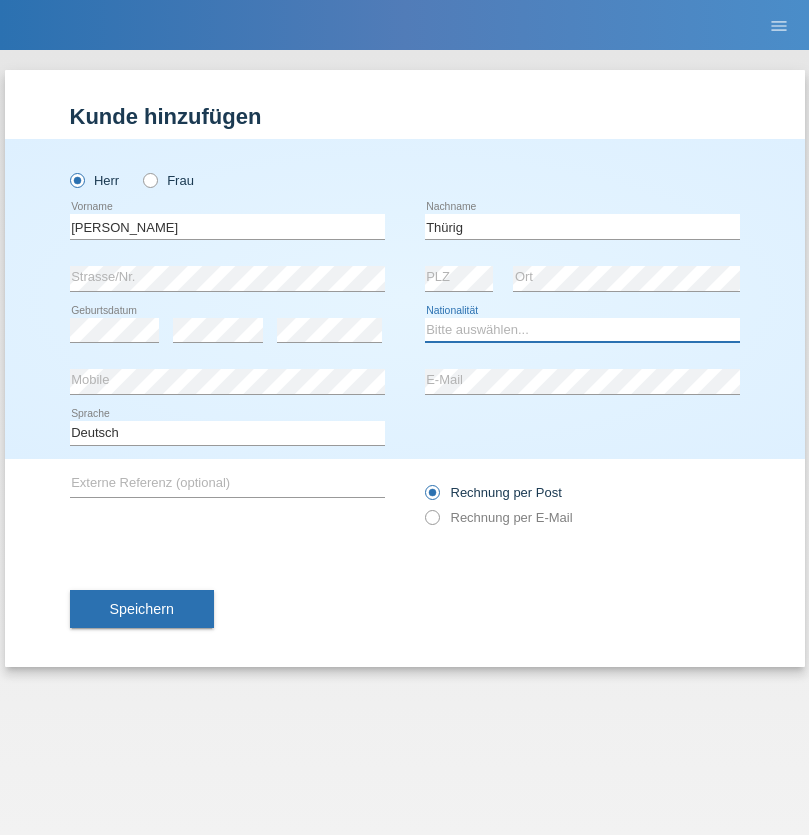 select on "CH" 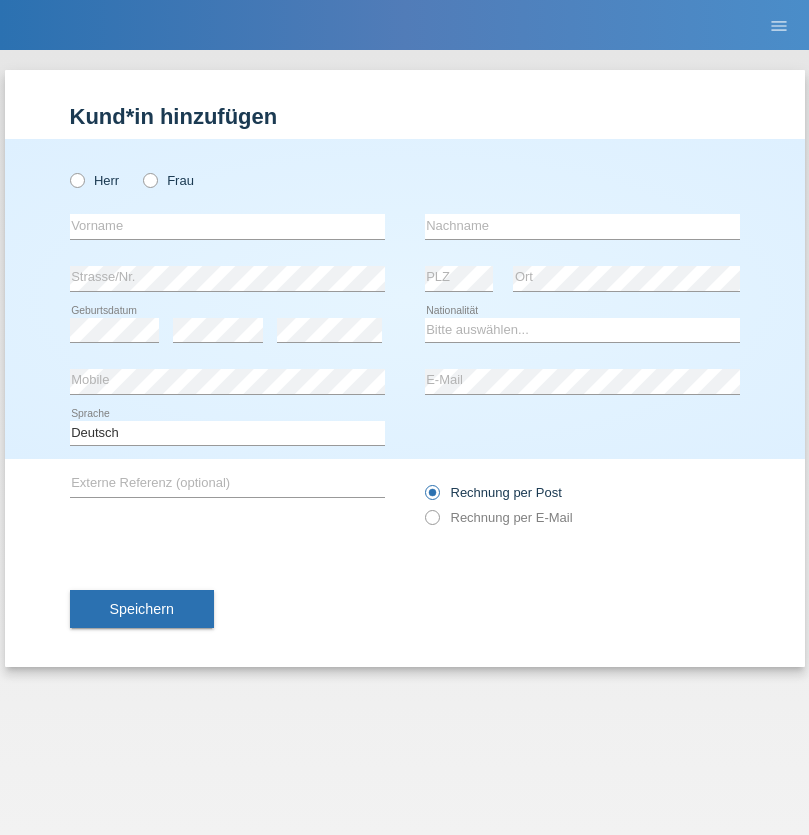 scroll, scrollTop: 0, scrollLeft: 0, axis: both 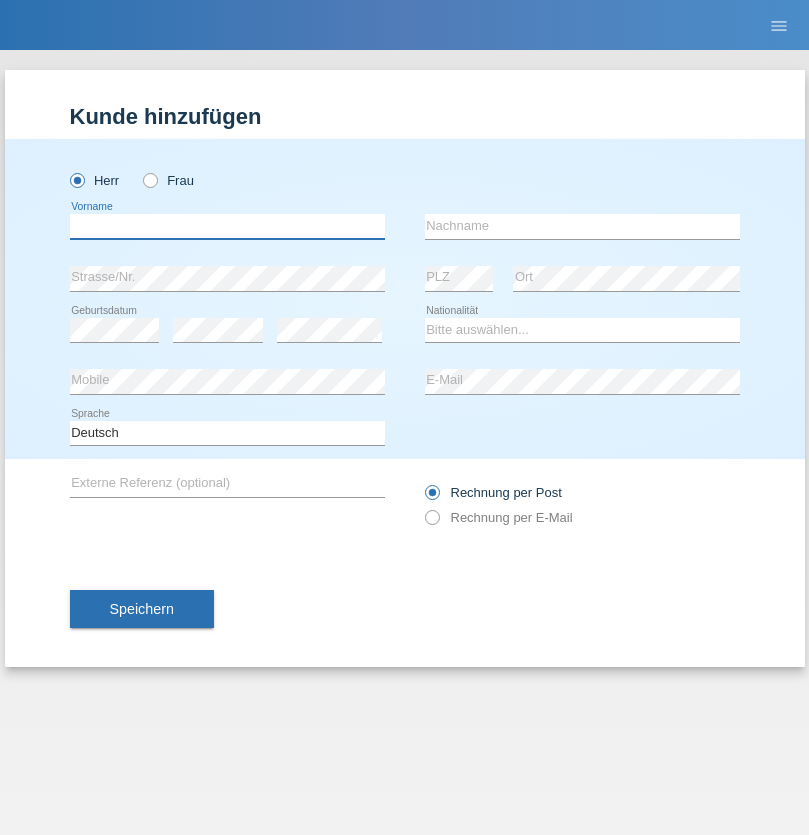 click at bounding box center (227, 226) 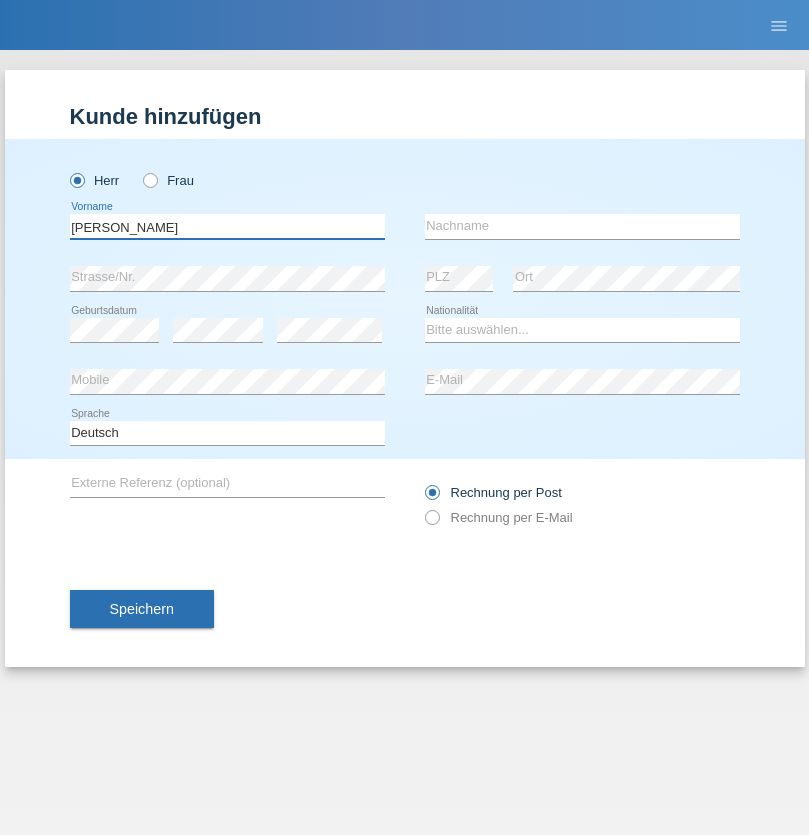 type on "[PERSON_NAME]" 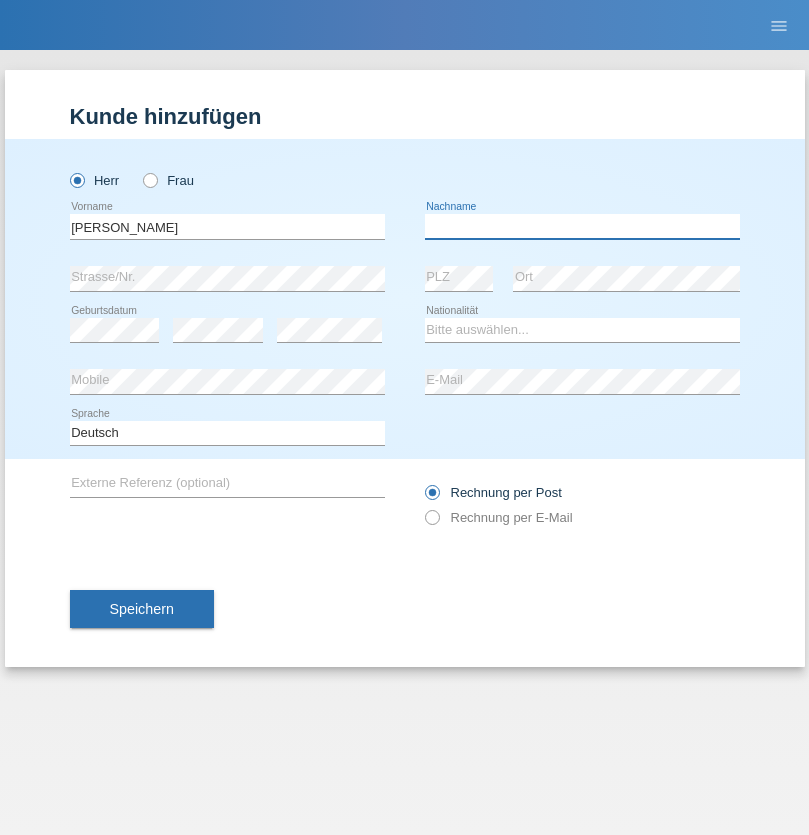 click at bounding box center [582, 226] 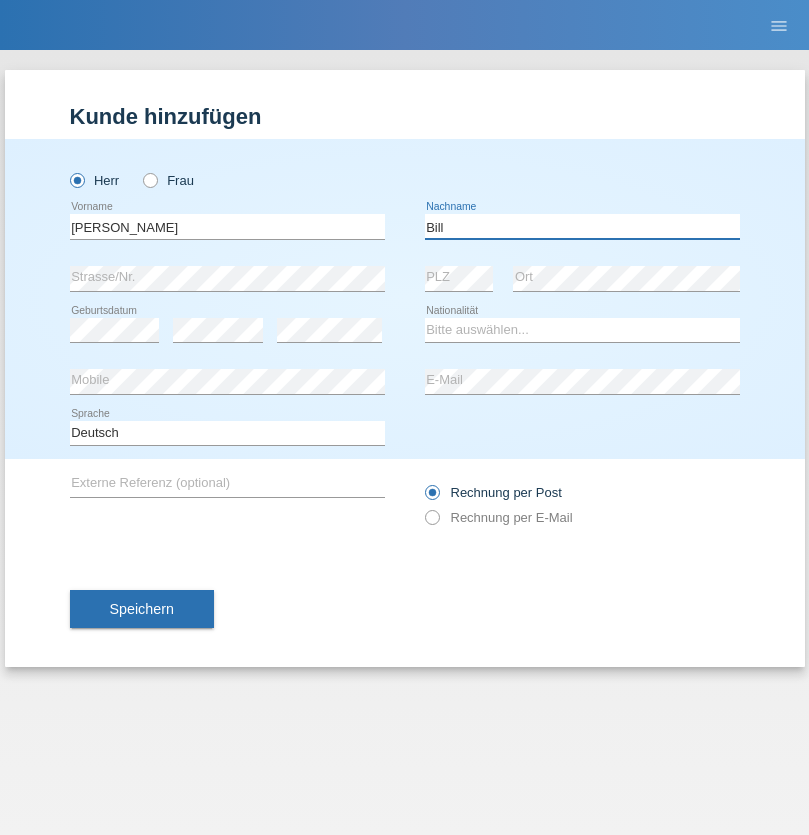 type on "Bill" 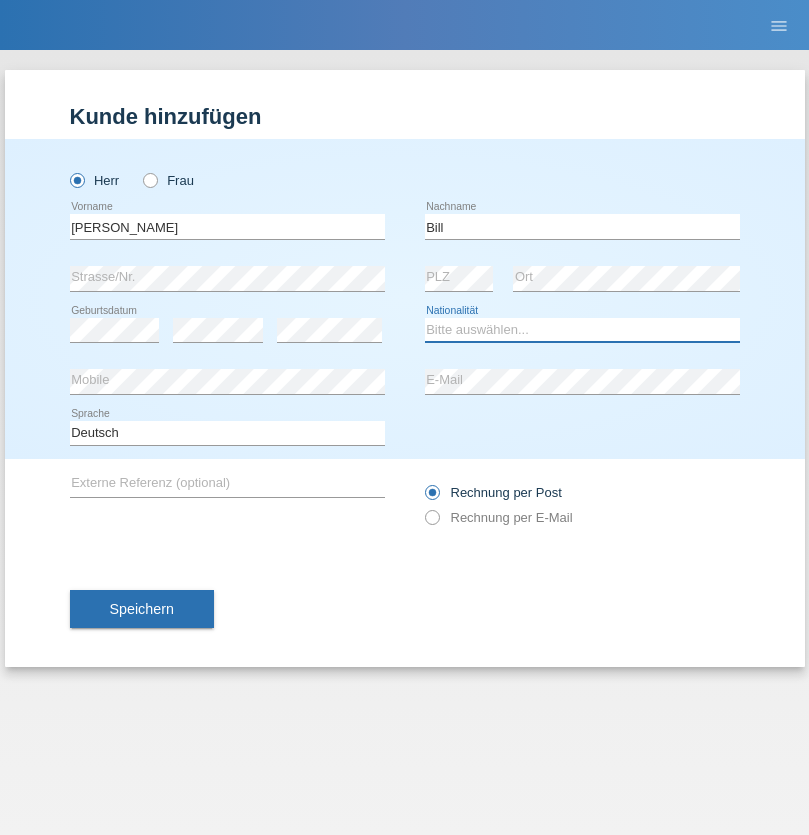 select on "CH" 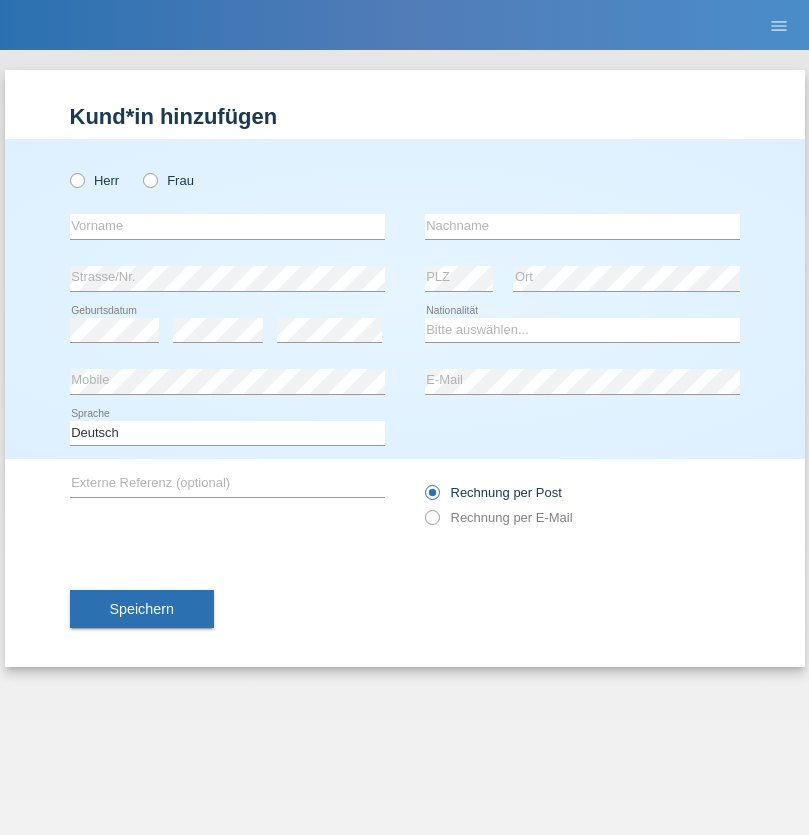 scroll, scrollTop: 0, scrollLeft: 0, axis: both 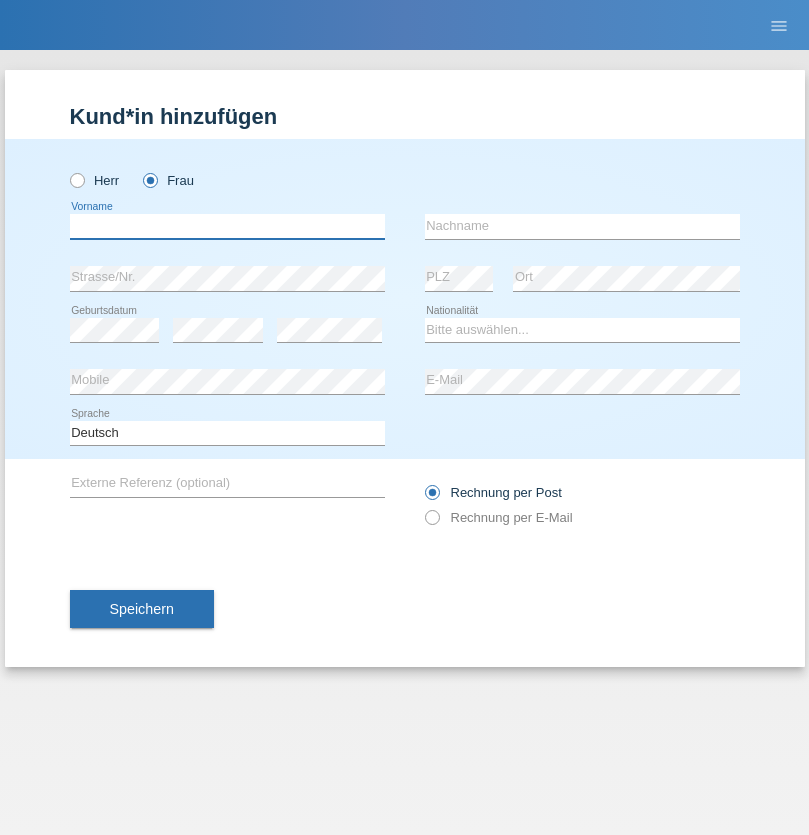click at bounding box center [227, 226] 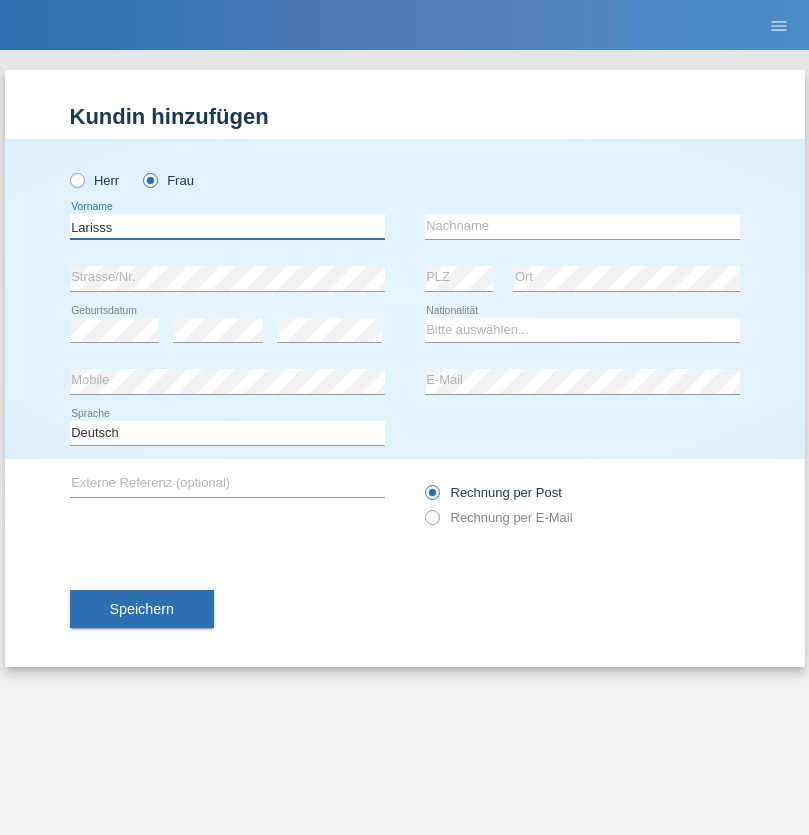 type on "Larisss" 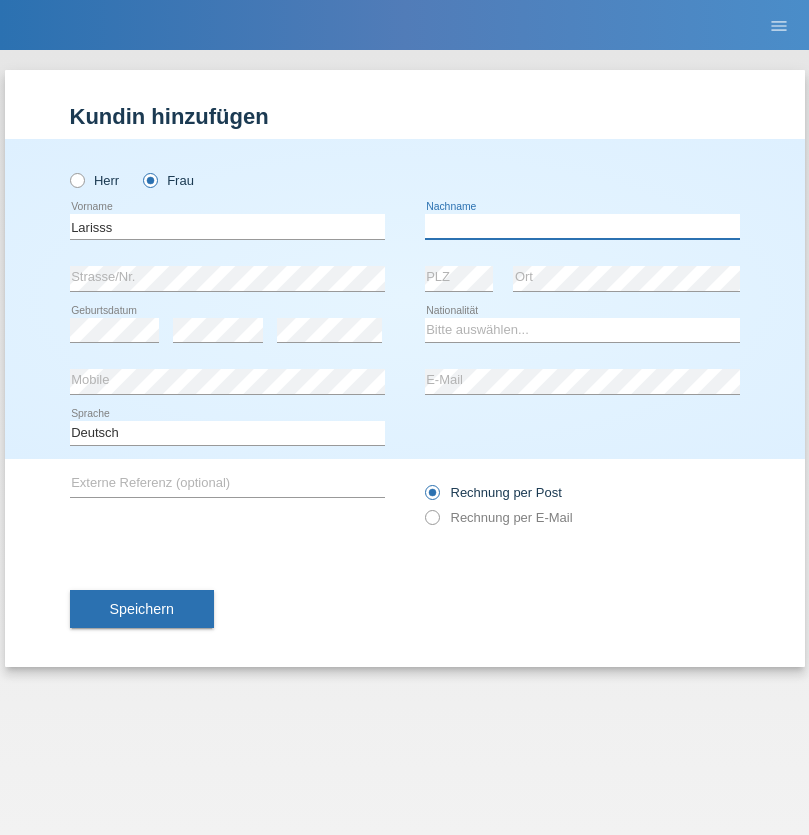 click at bounding box center [582, 226] 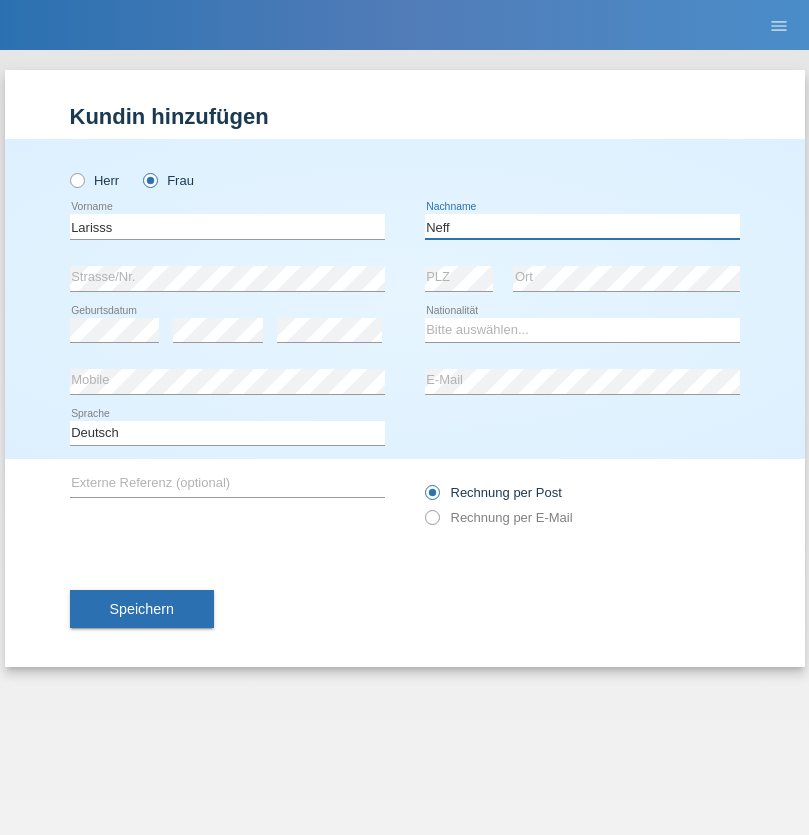 type on "Neff" 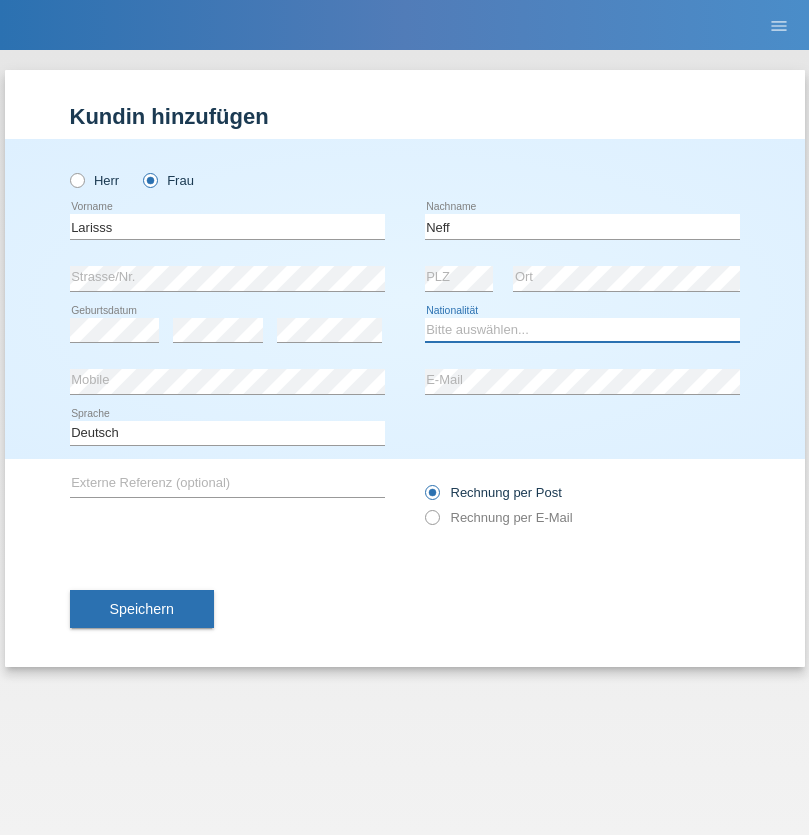 select on "CH" 